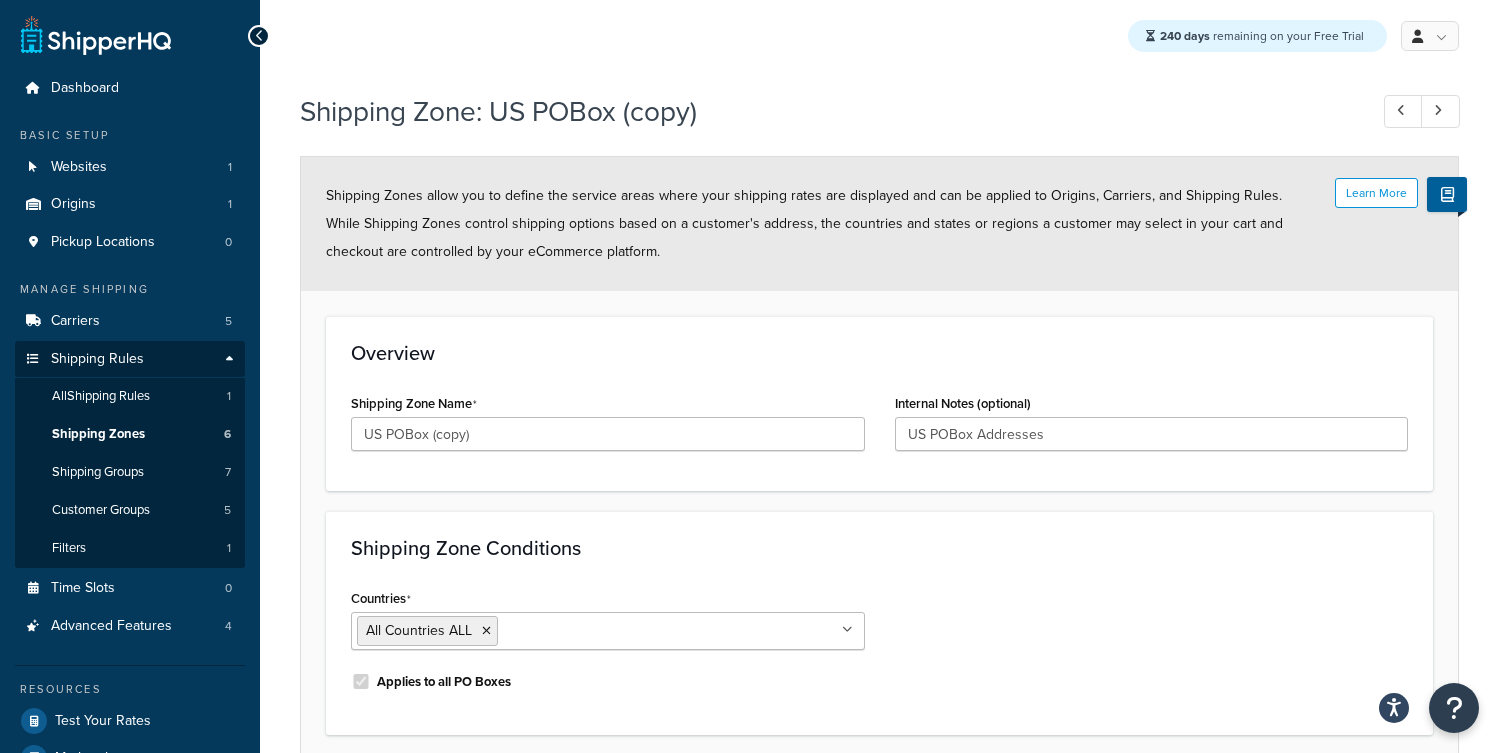 scroll, scrollTop: 0, scrollLeft: 0, axis: both 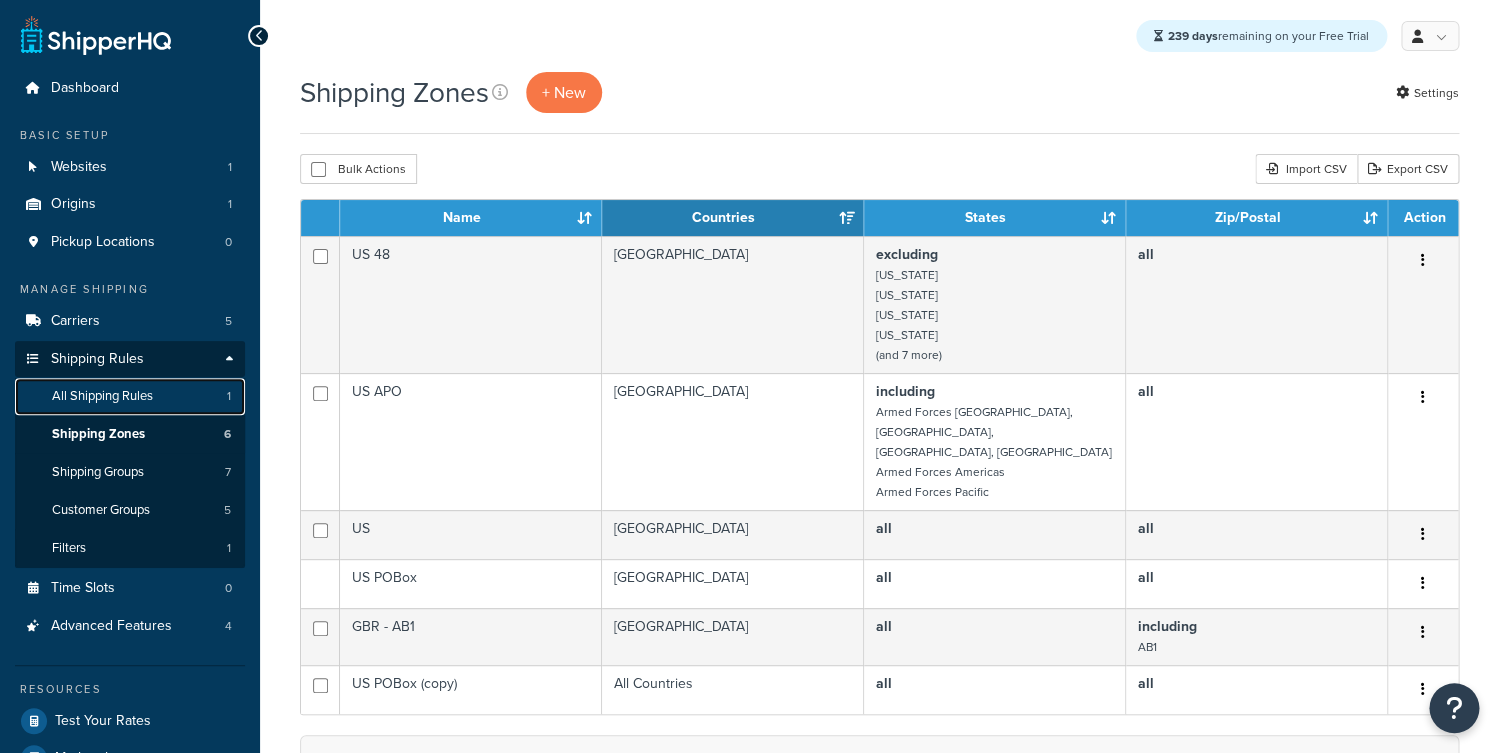click on "All Shipping Rules
1" at bounding box center (130, 396) 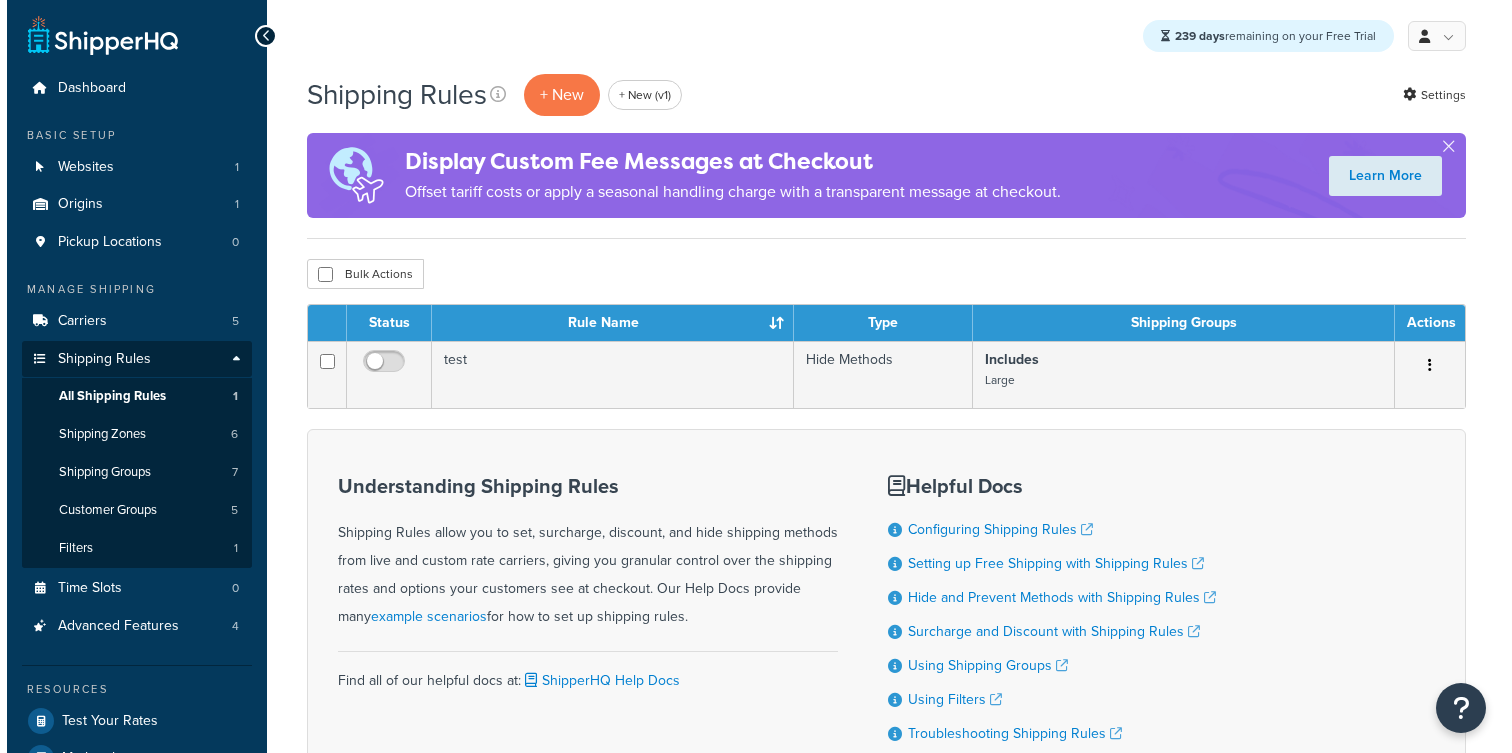 scroll, scrollTop: 0, scrollLeft: 0, axis: both 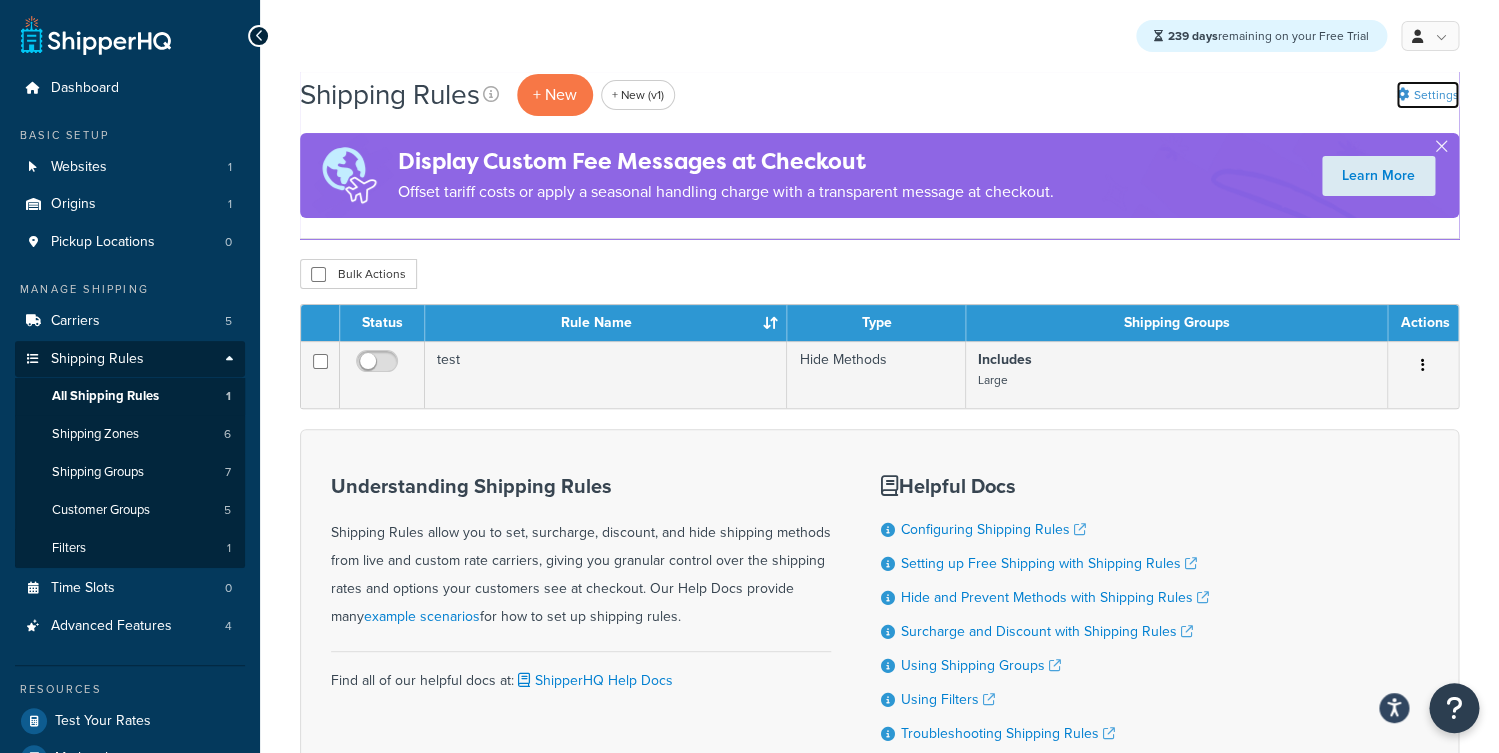 click on "Settings" at bounding box center [1427, 95] 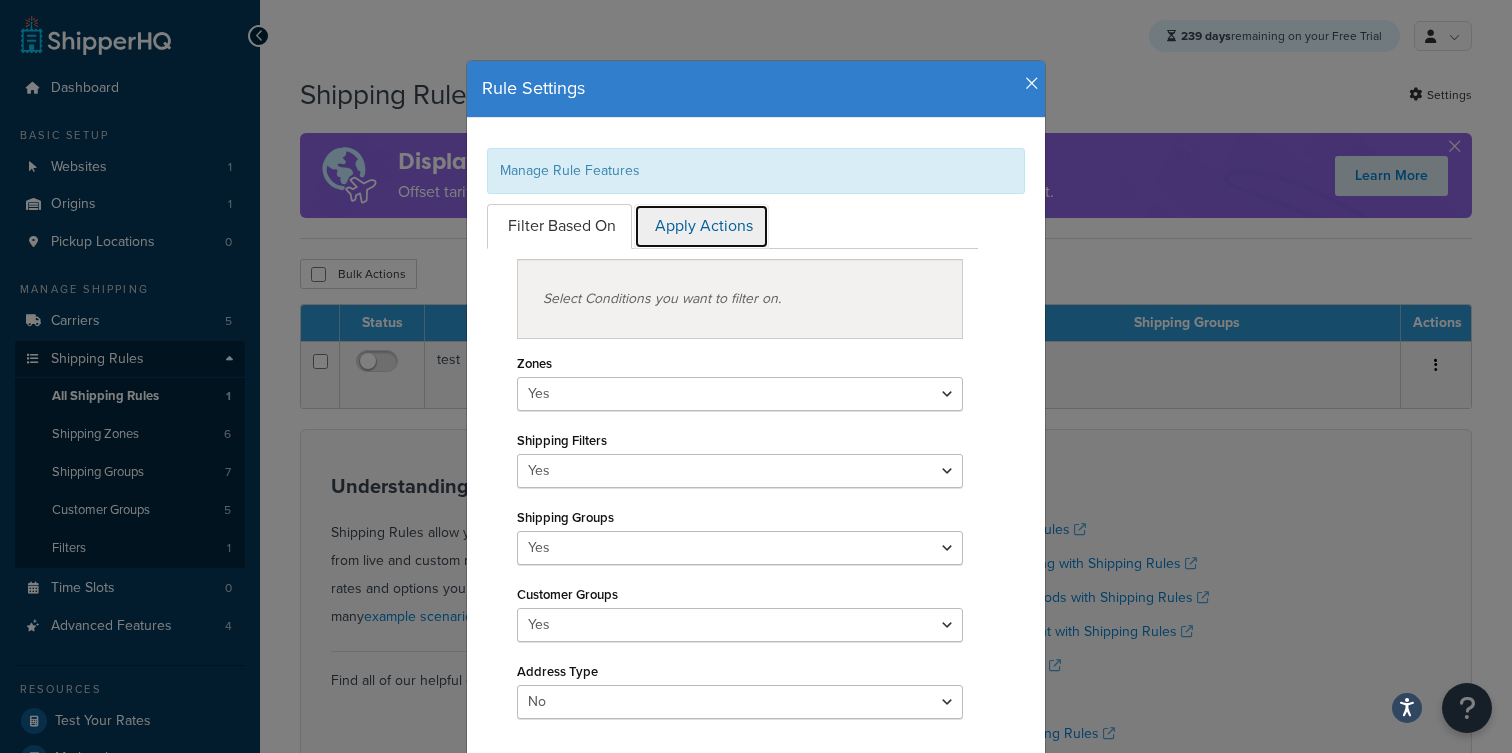 click on "Apply Actions" at bounding box center [701, 226] 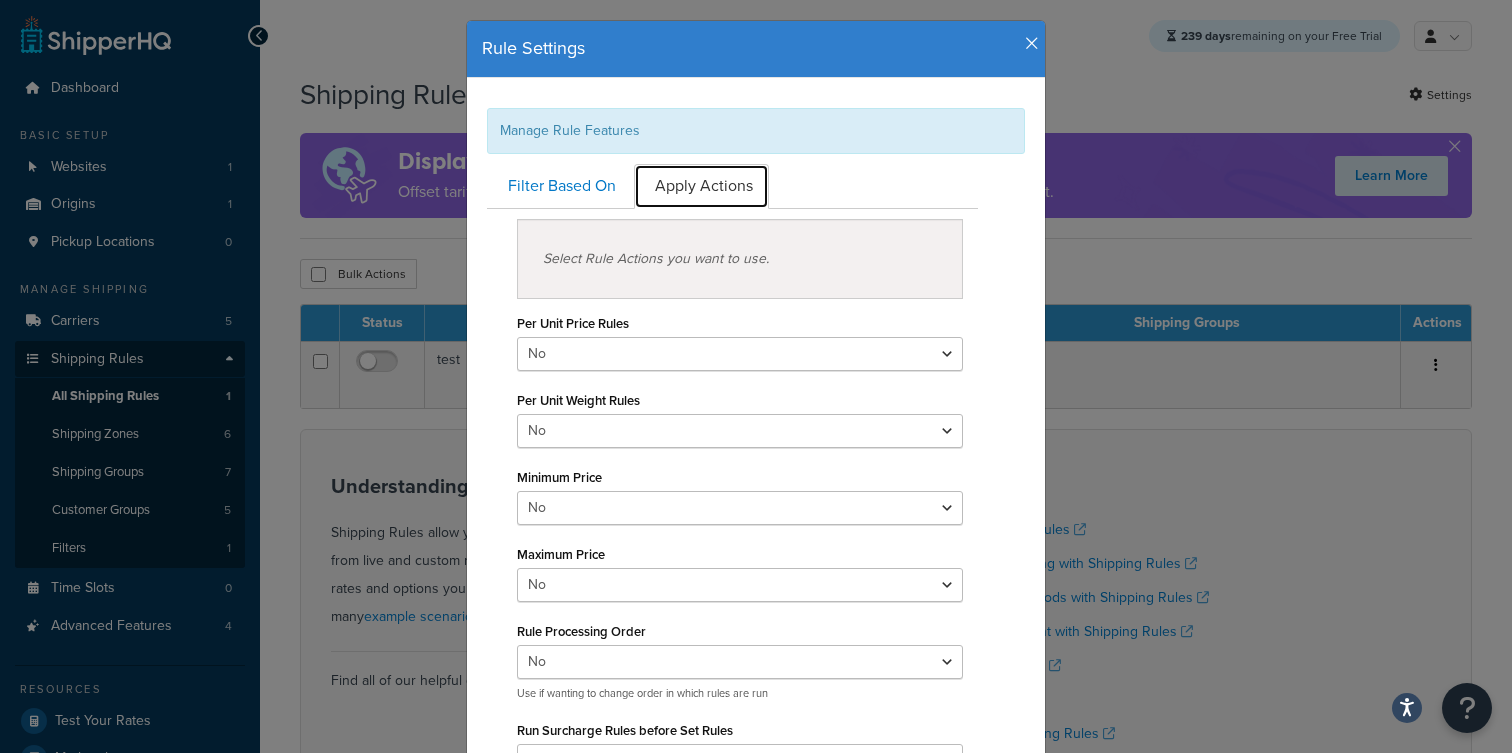 scroll, scrollTop: 48, scrollLeft: 0, axis: vertical 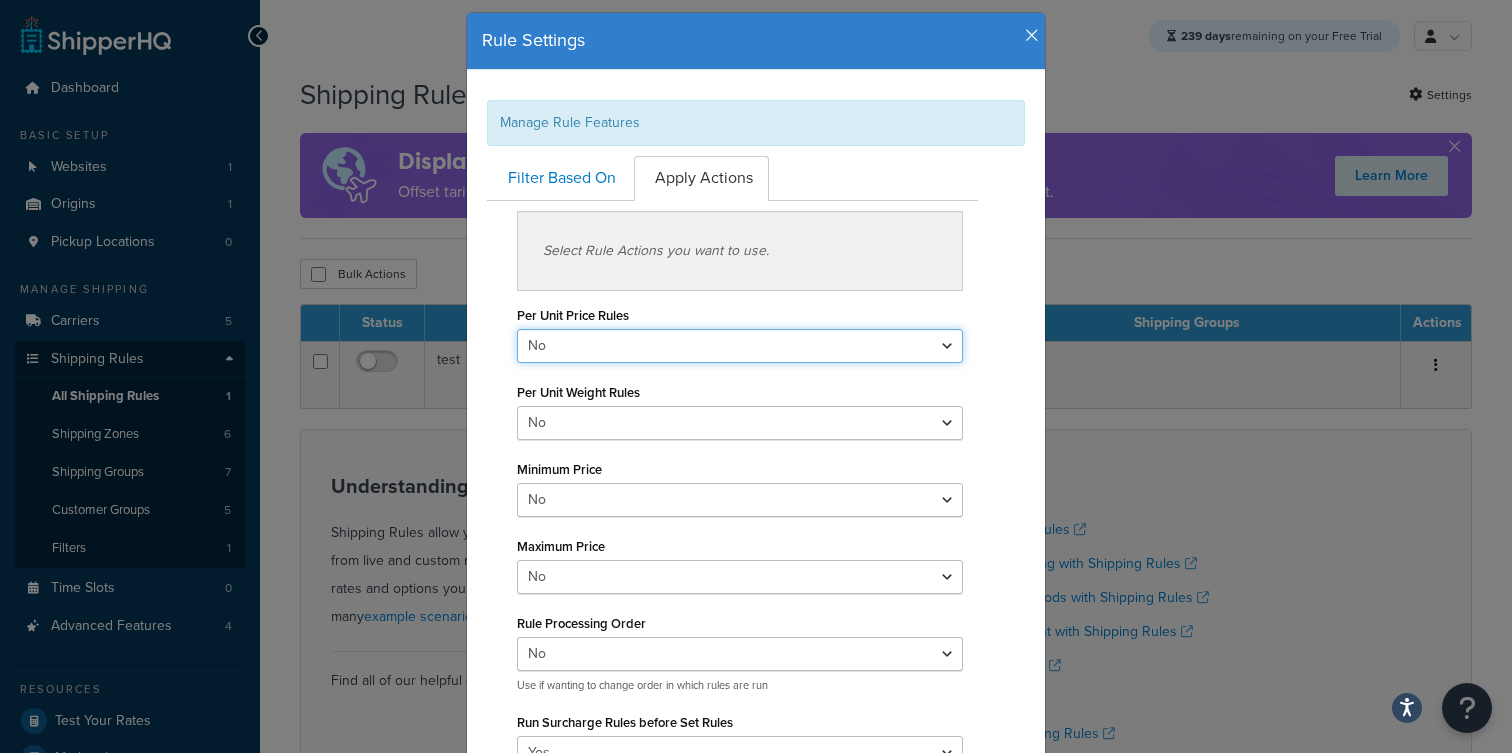 select on "true" 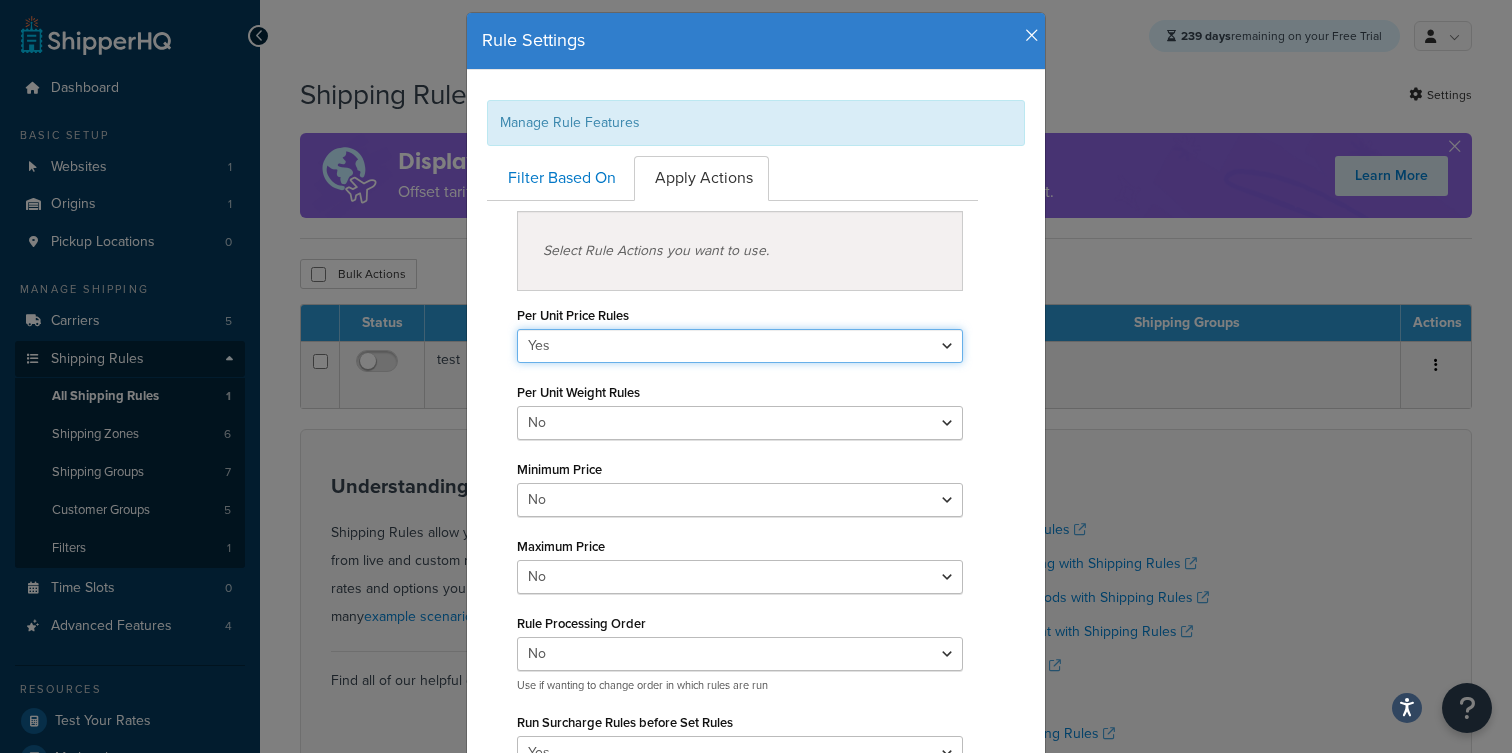 click on "Yes" at bounding box center (0, 0) 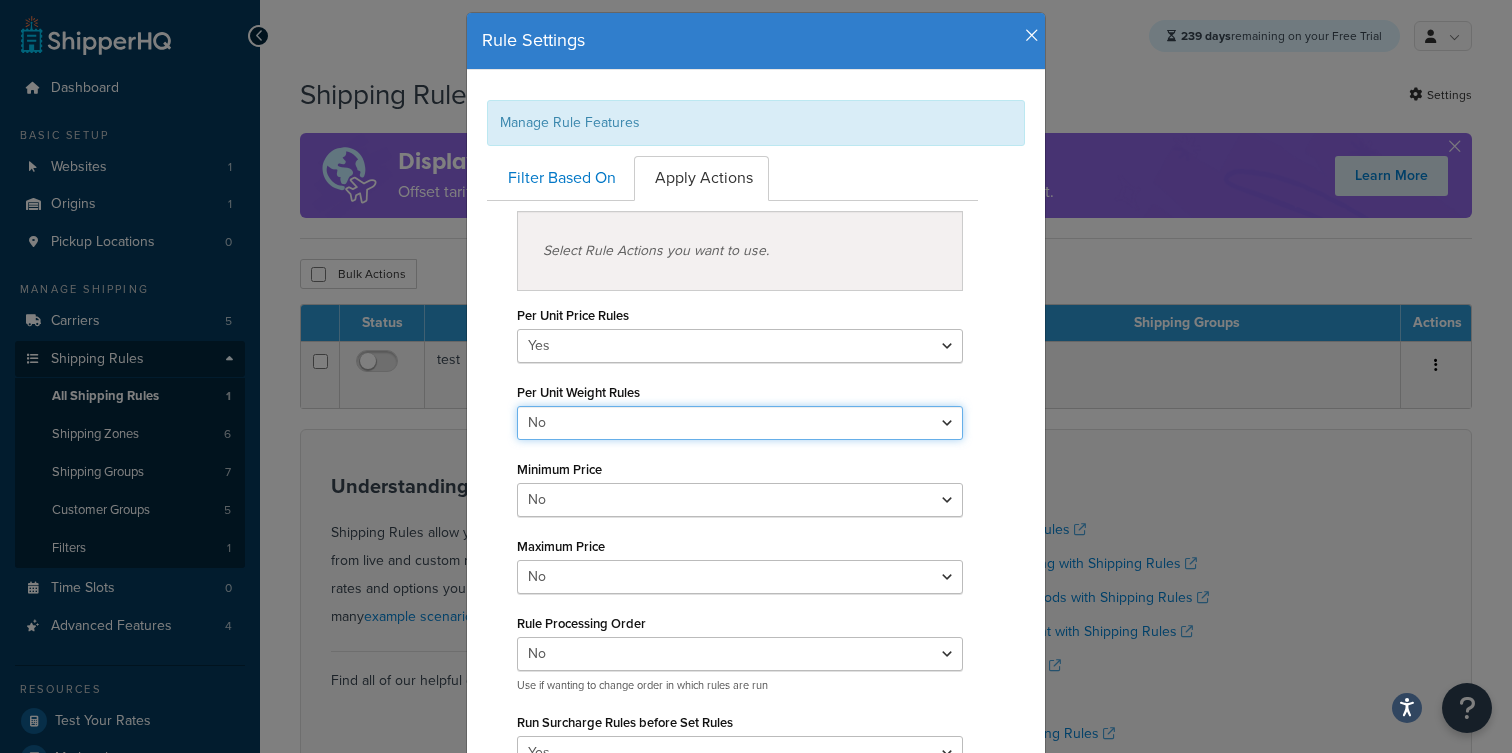 select on "true" 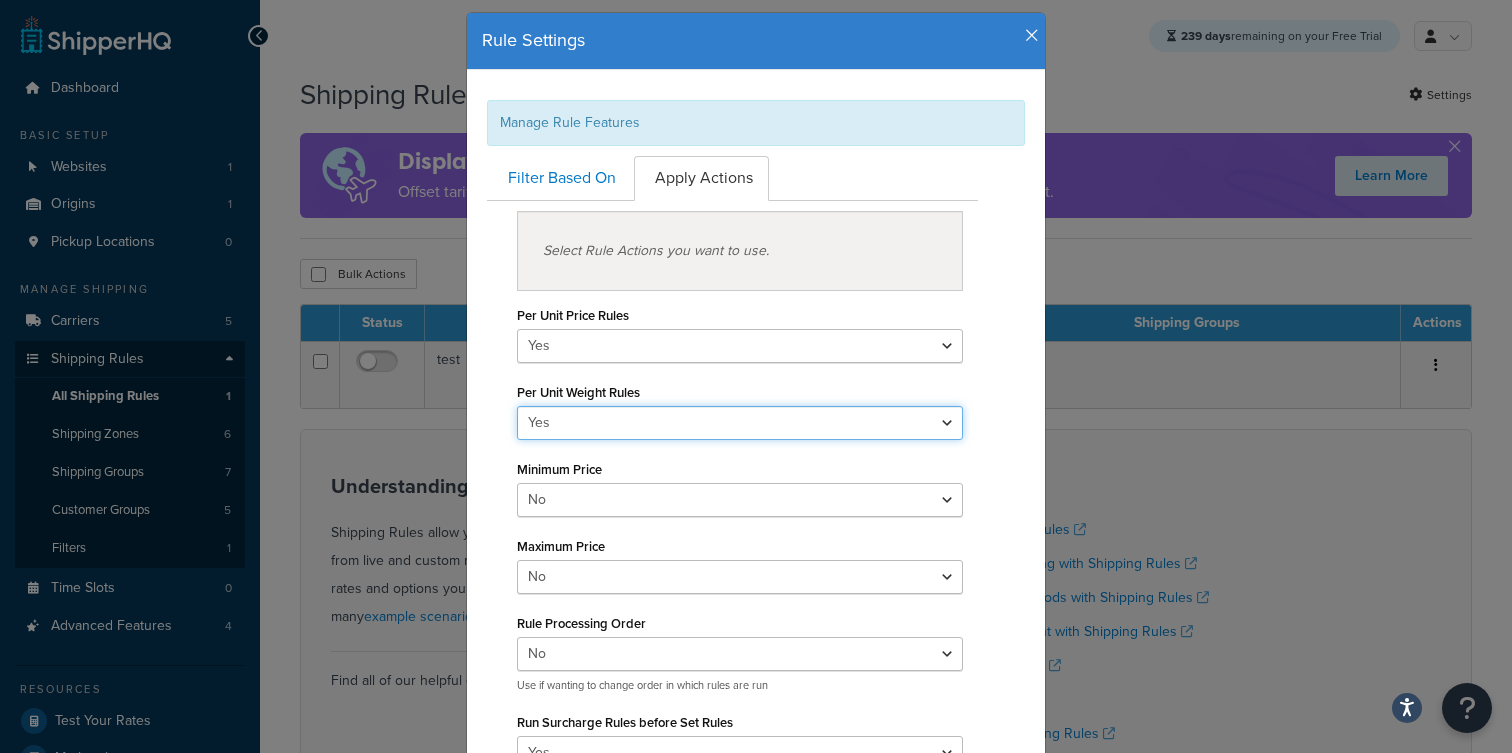 click on "Yes" at bounding box center [0, 0] 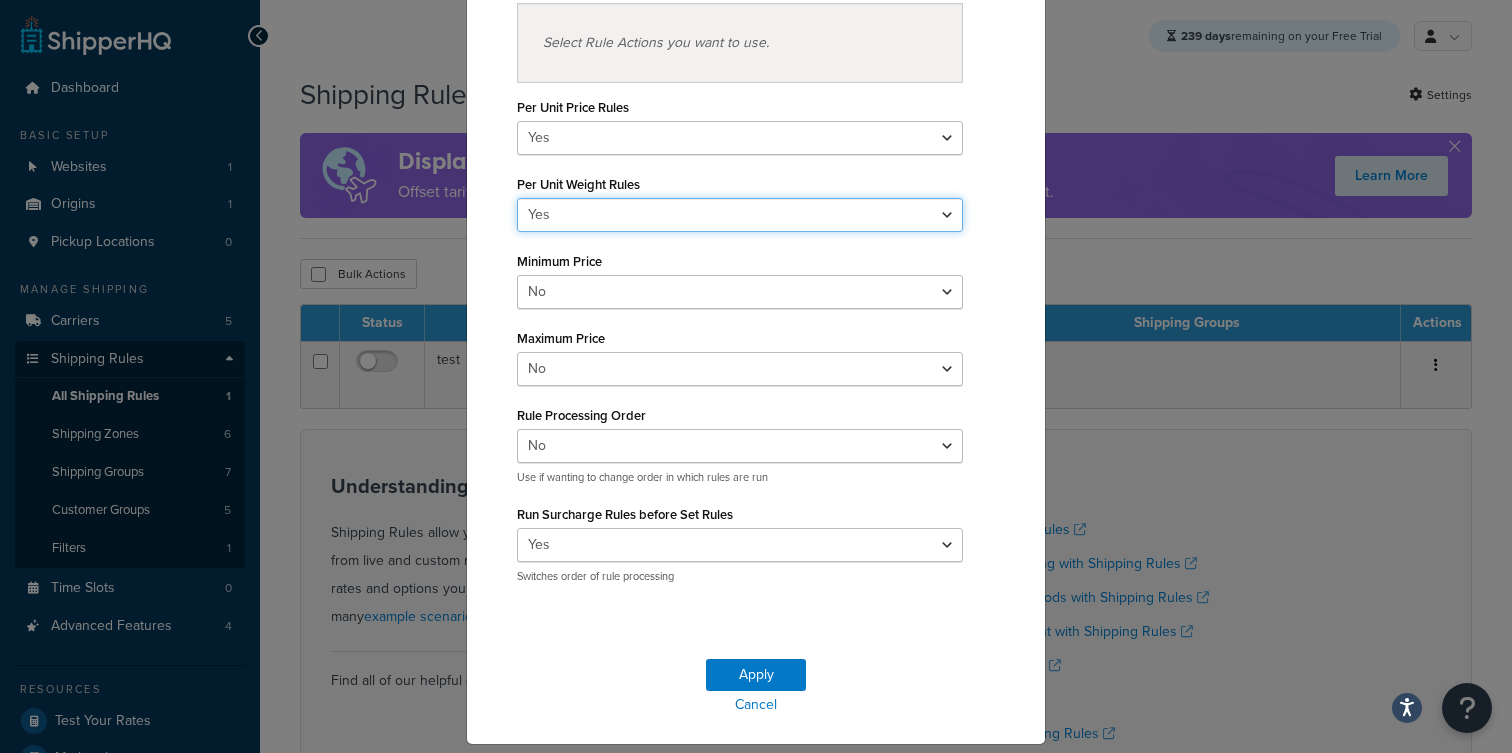 scroll, scrollTop: 307, scrollLeft: 0, axis: vertical 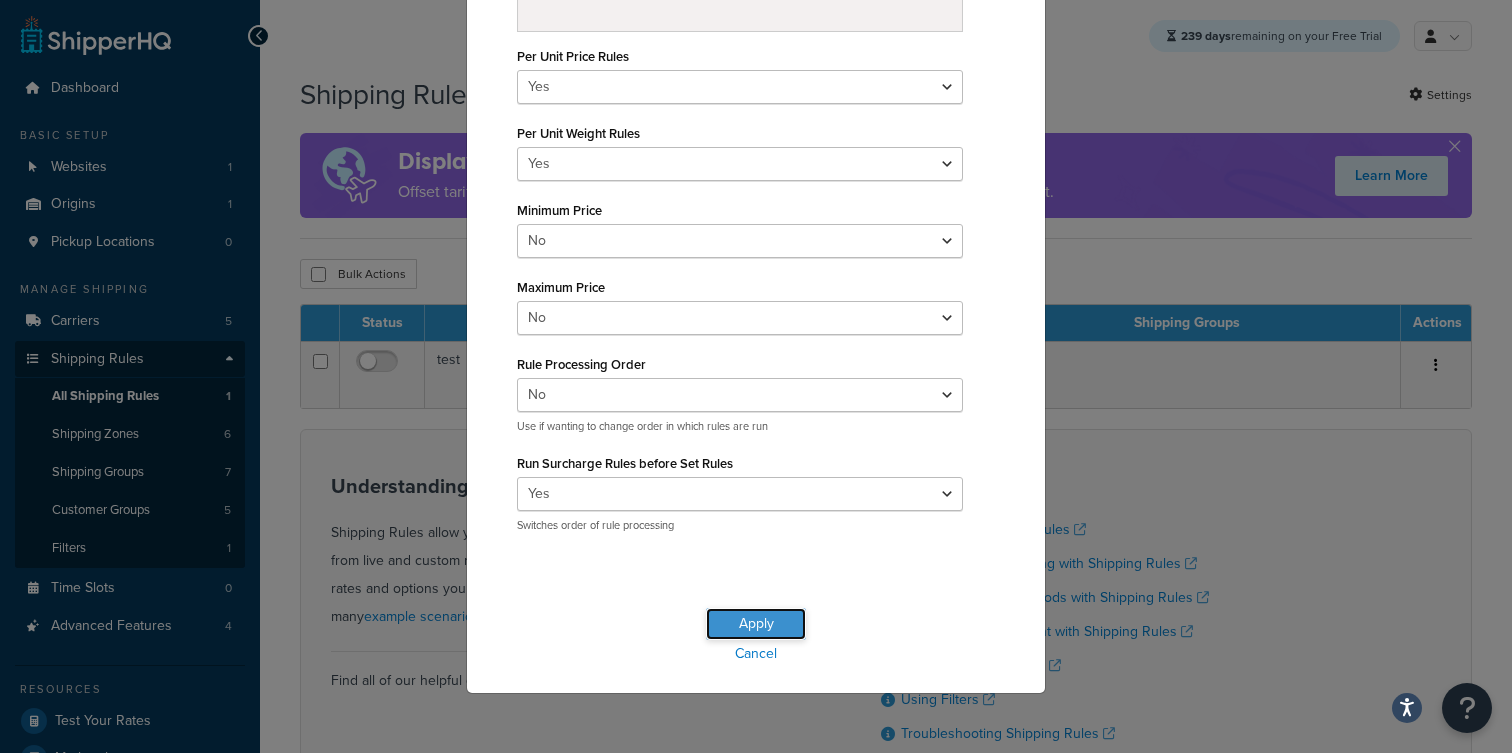 click on "Apply" at bounding box center [756, 624] 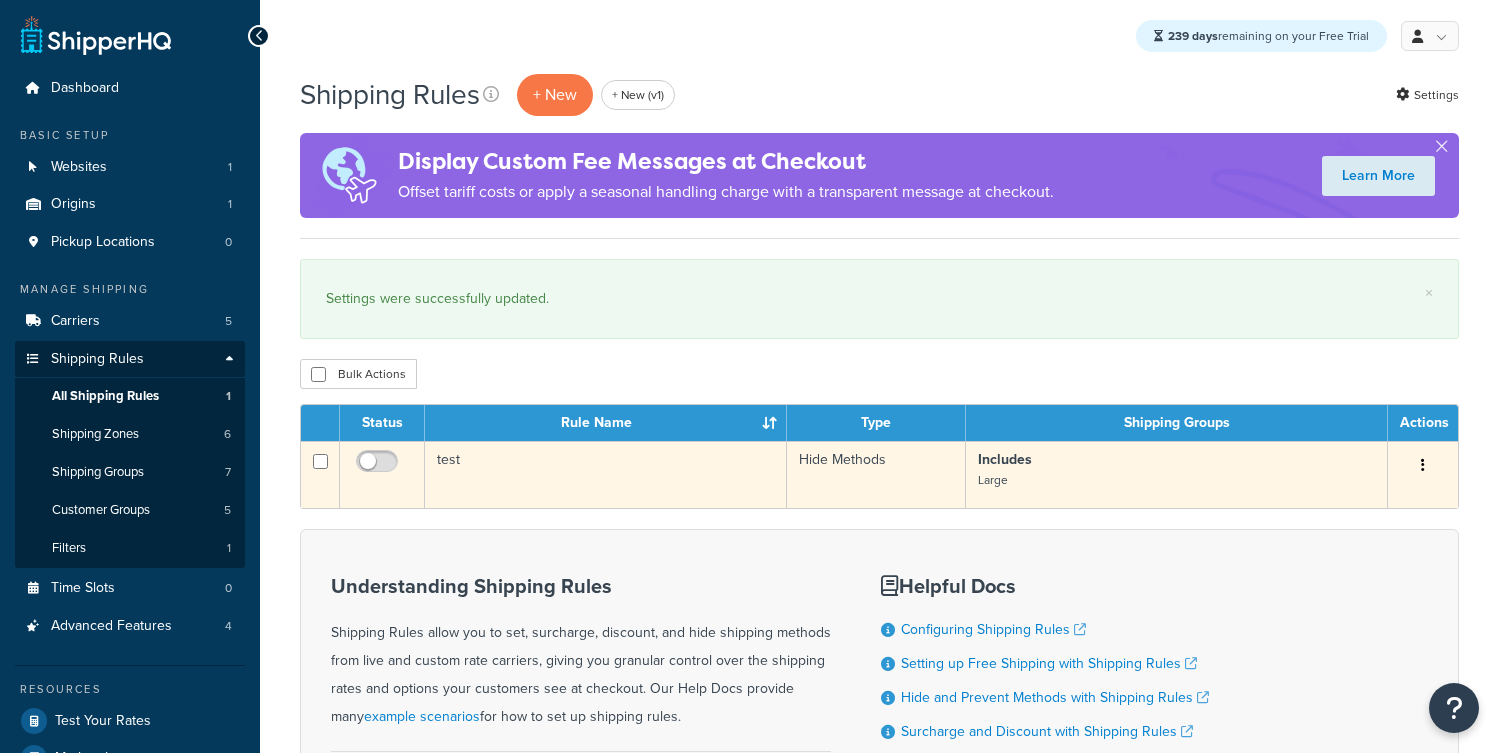 scroll, scrollTop: 0, scrollLeft: 0, axis: both 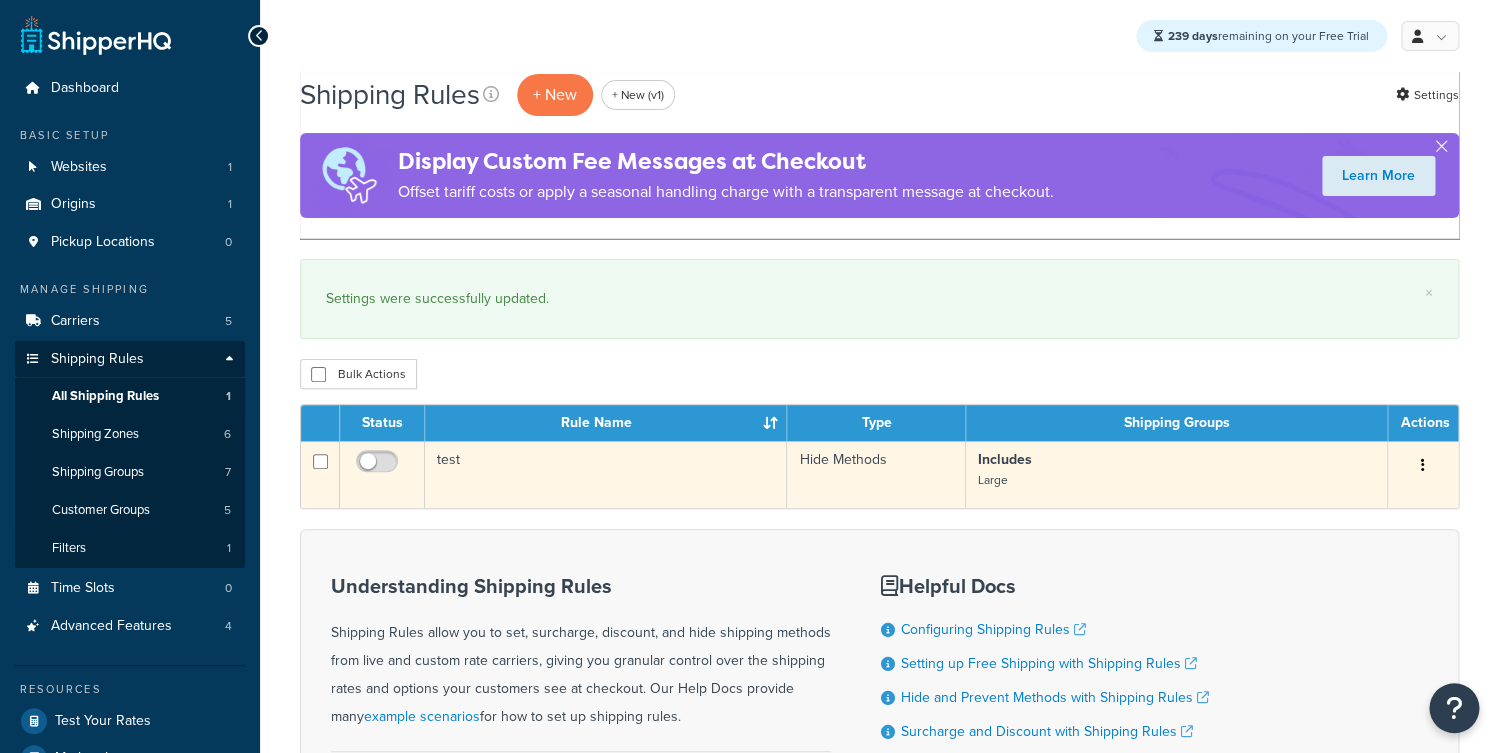 click on "test" at bounding box center [606, 474] 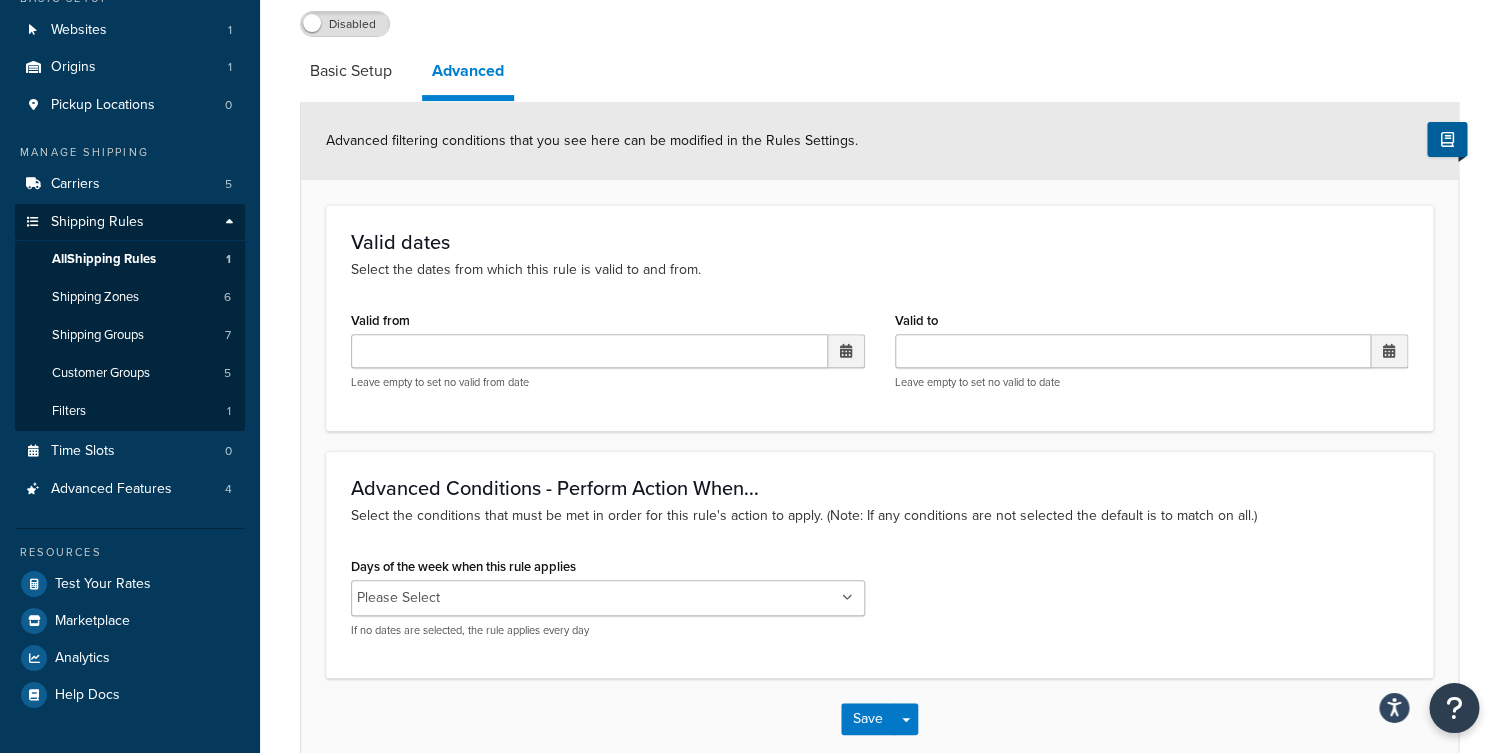 scroll, scrollTop: 66, scrollLeft: 0, axis: vertical 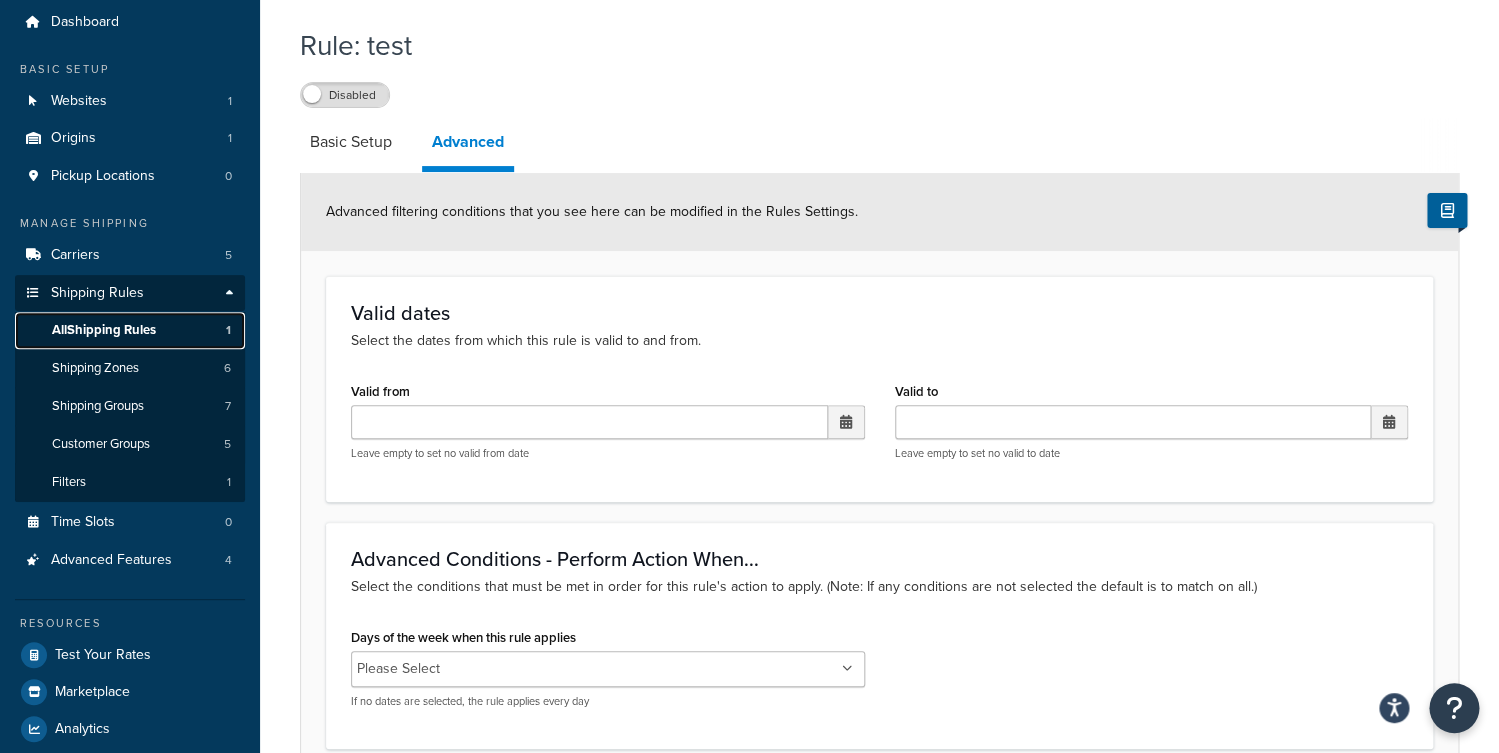 click on "All  Shipping Rules" at bounding box center (104, 330) 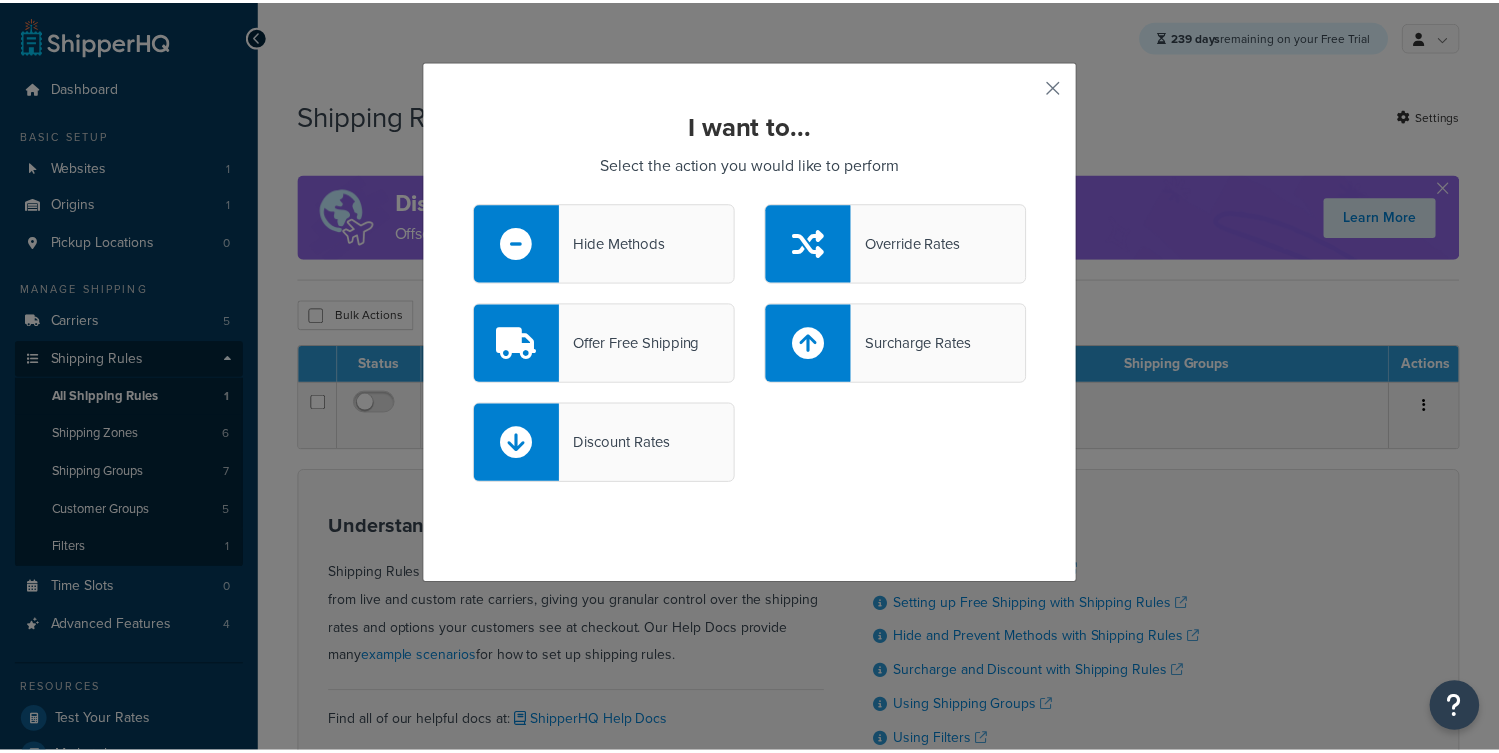 scroll, scrollTop: 0, scrollLeft: 0, axis: both 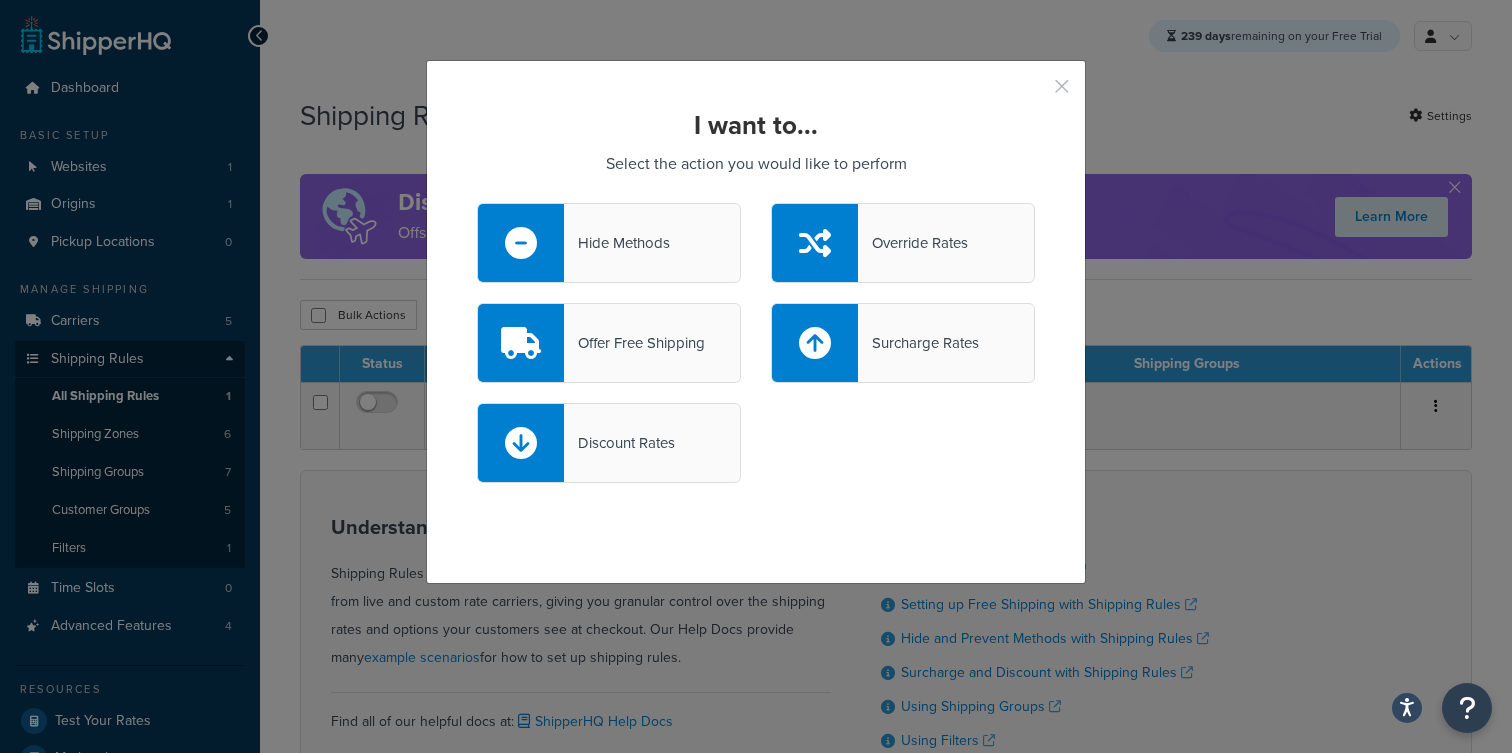 click at bounding box center [1032, 93] 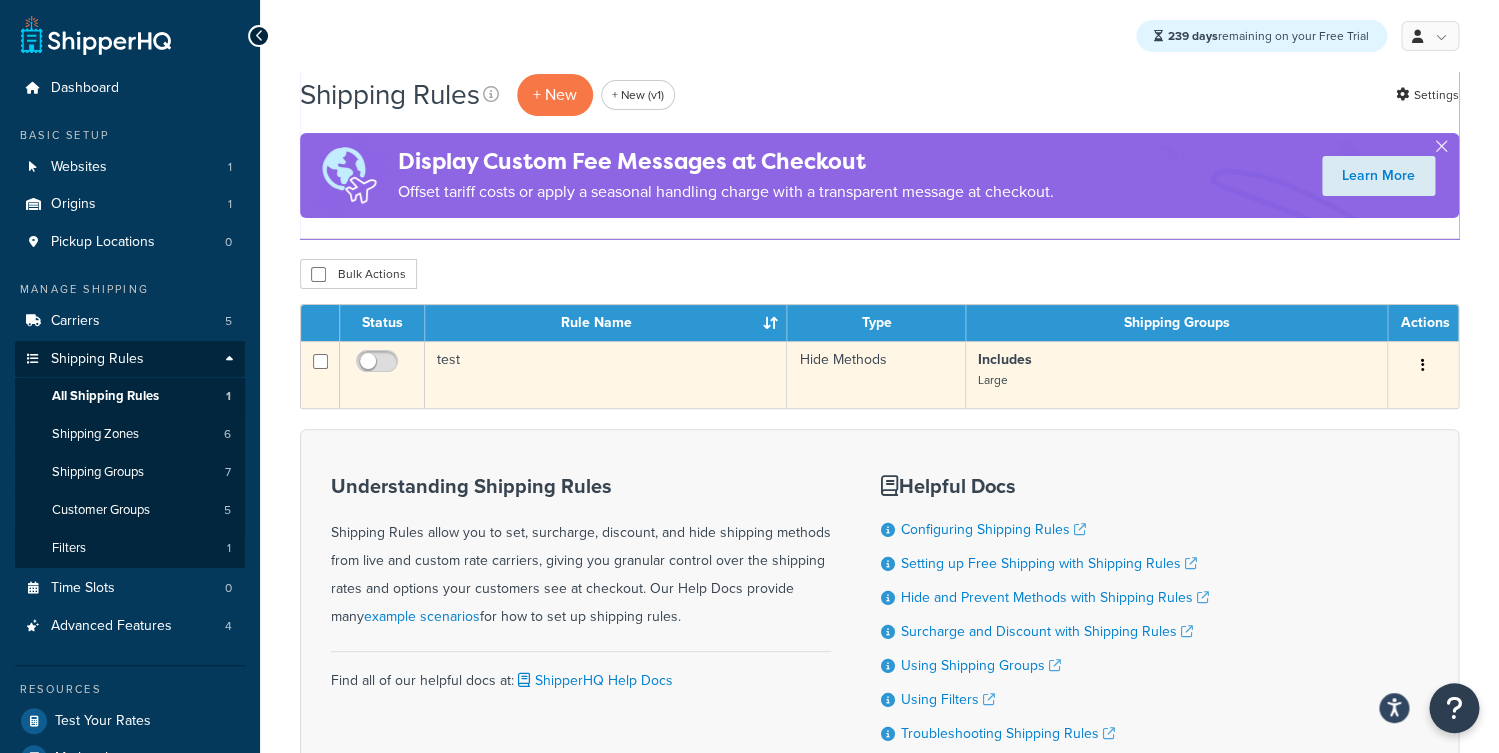 click on "test" at bounding box center (606, 374) 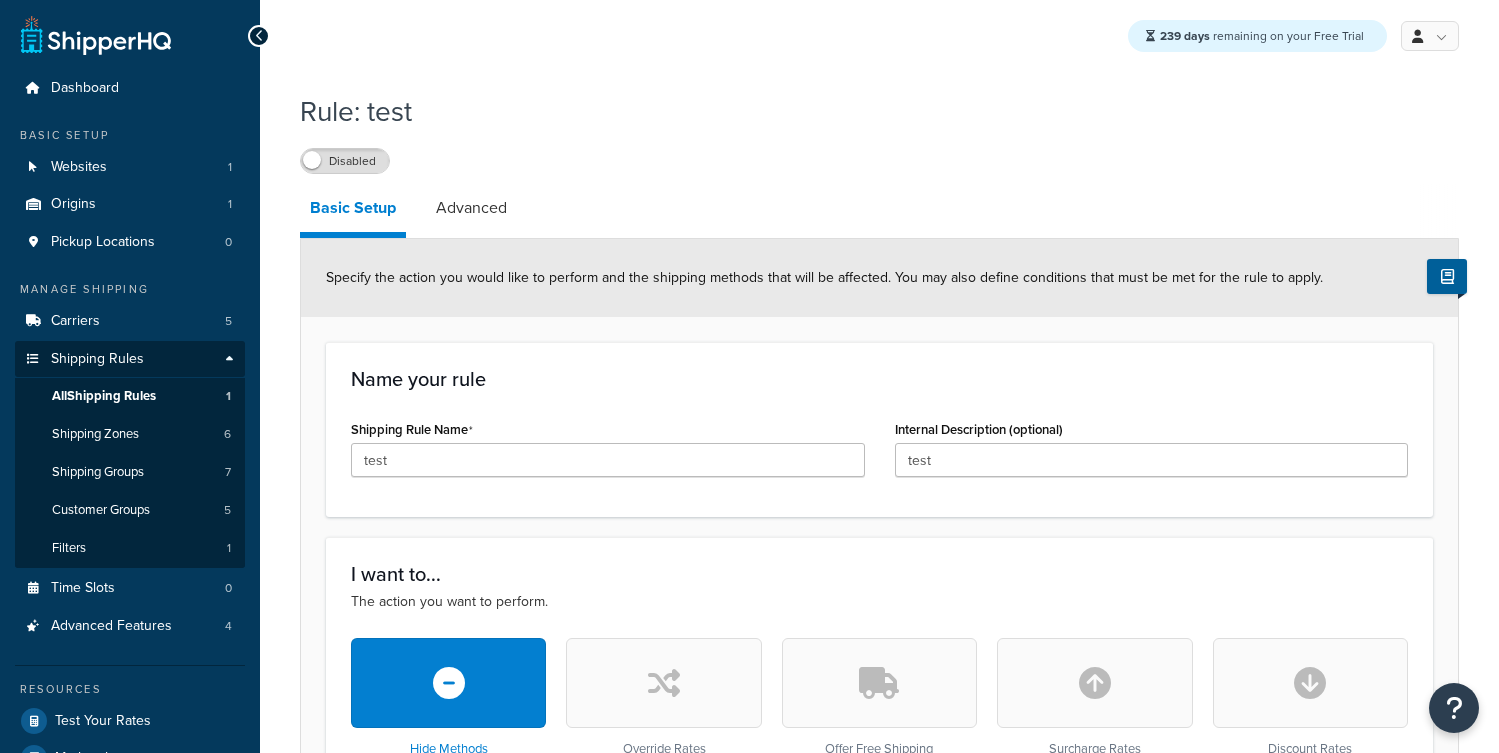 scroll, scrollTop: 145, scrollLeft: 0, axis: vertical 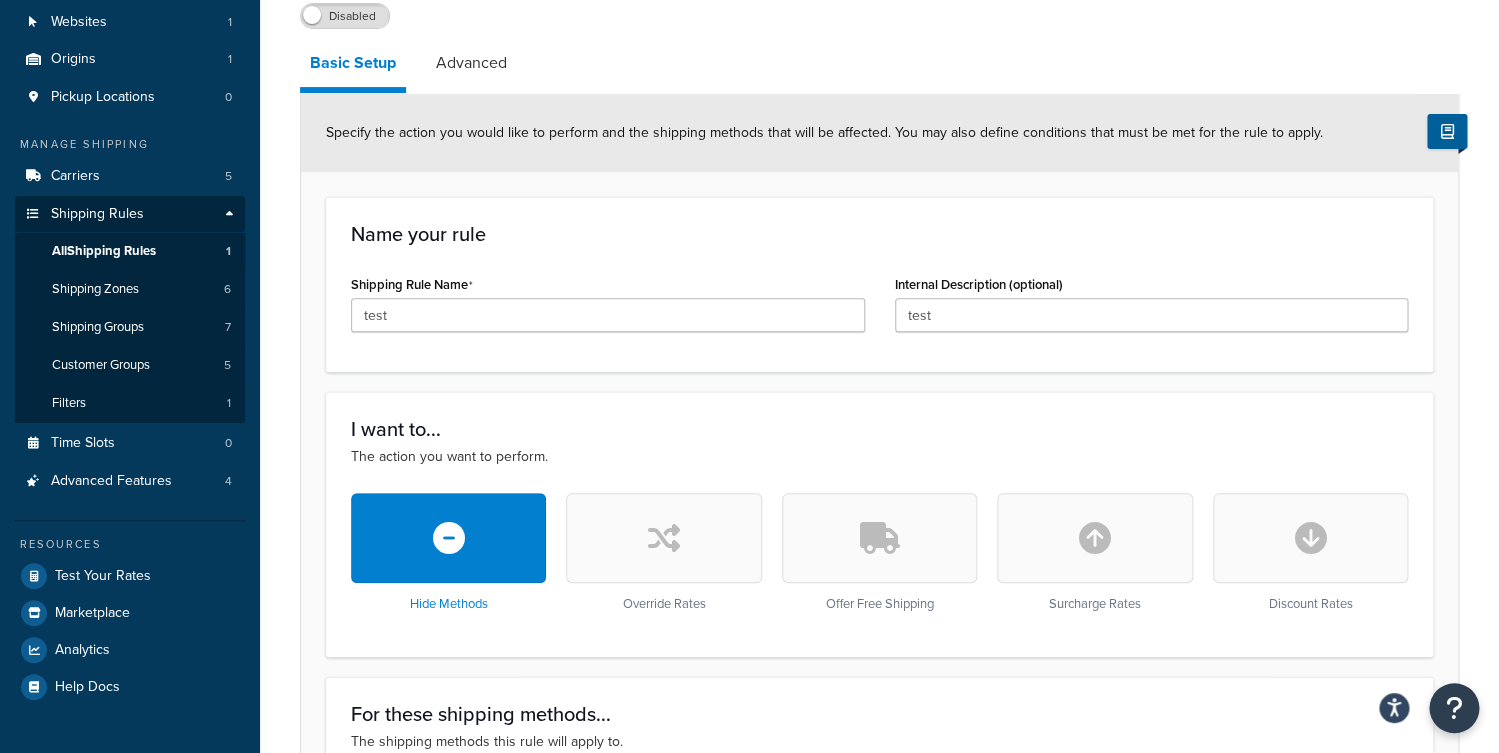 click at bounding box center [1095, 538] 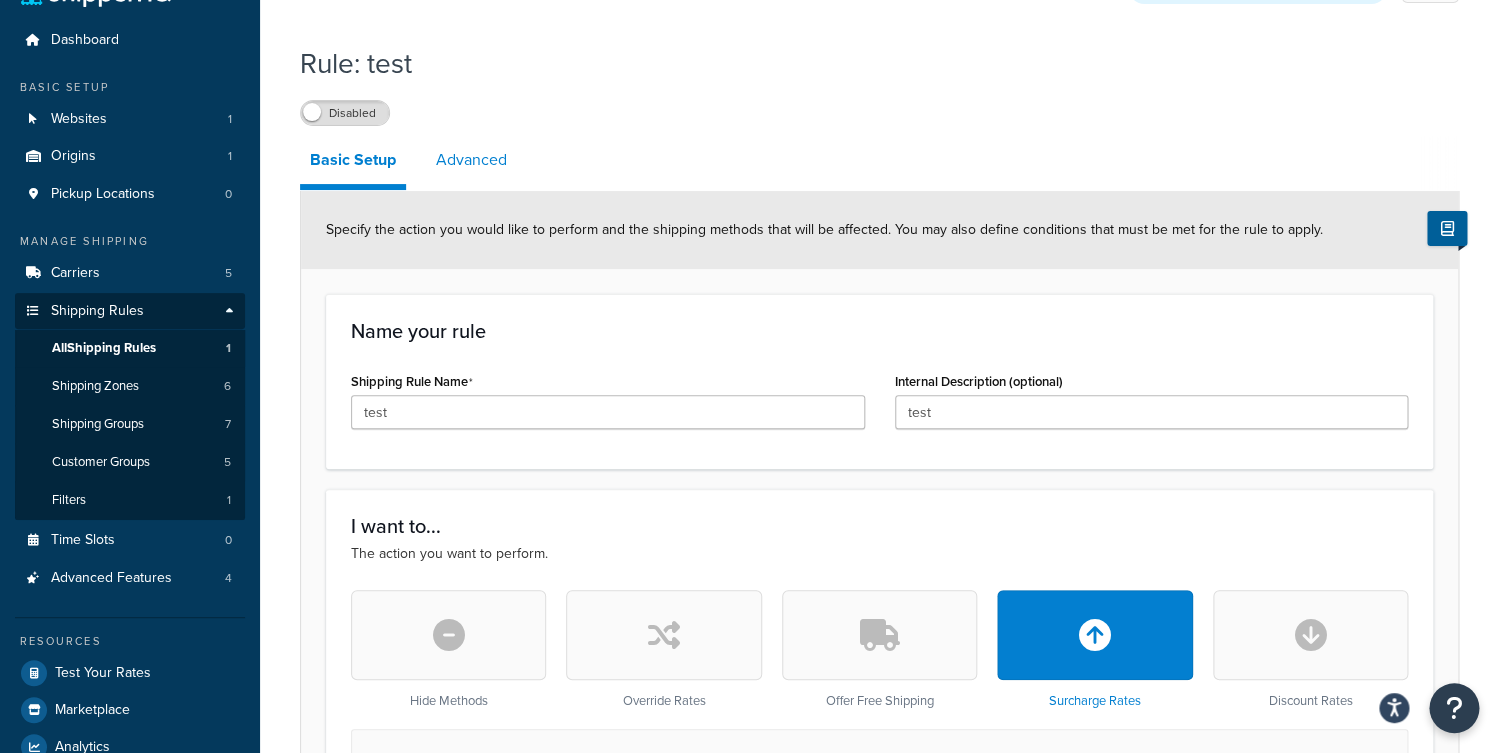 click on "Advanced" at bounding box center (471, 160) 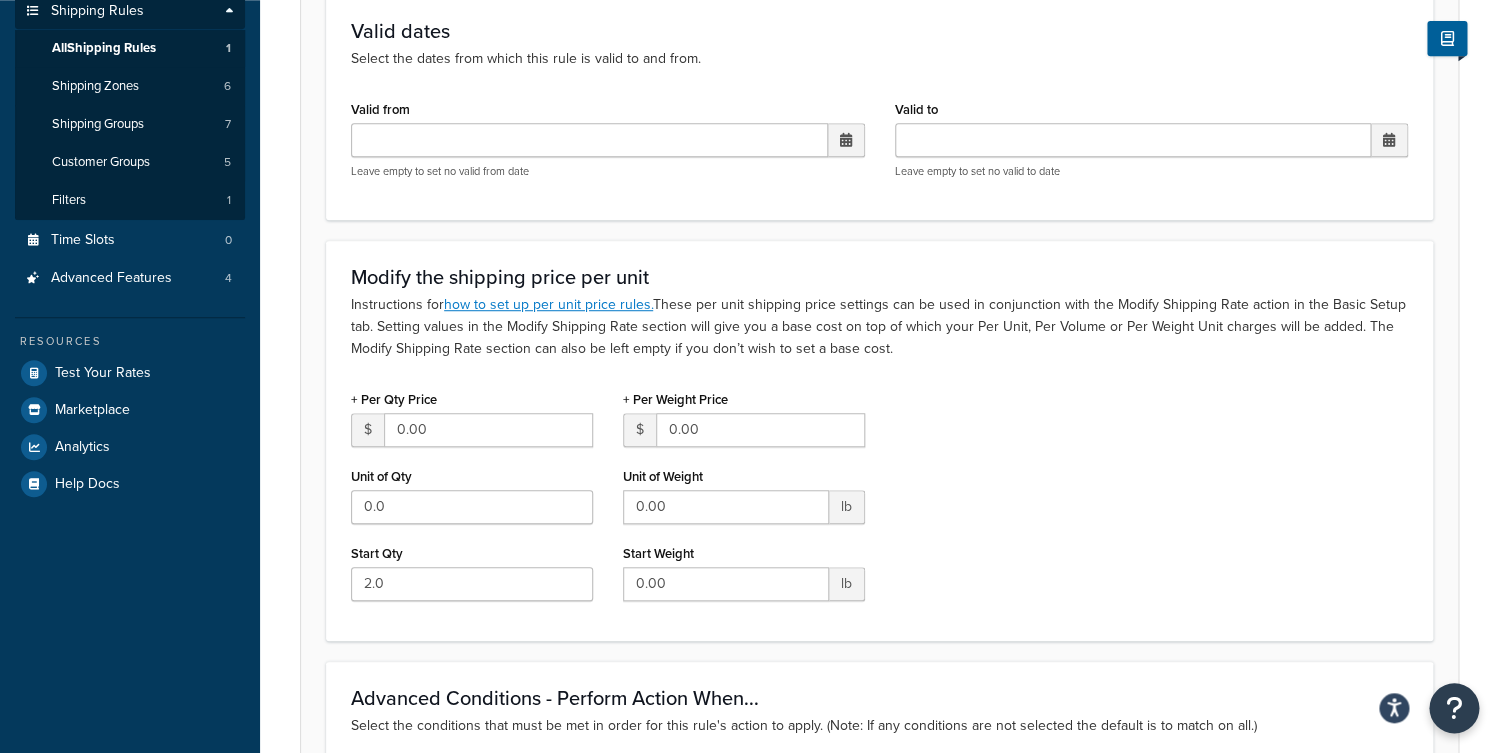 scroll, scrollTop: 405, scrollLeft: 0, axis: vertical 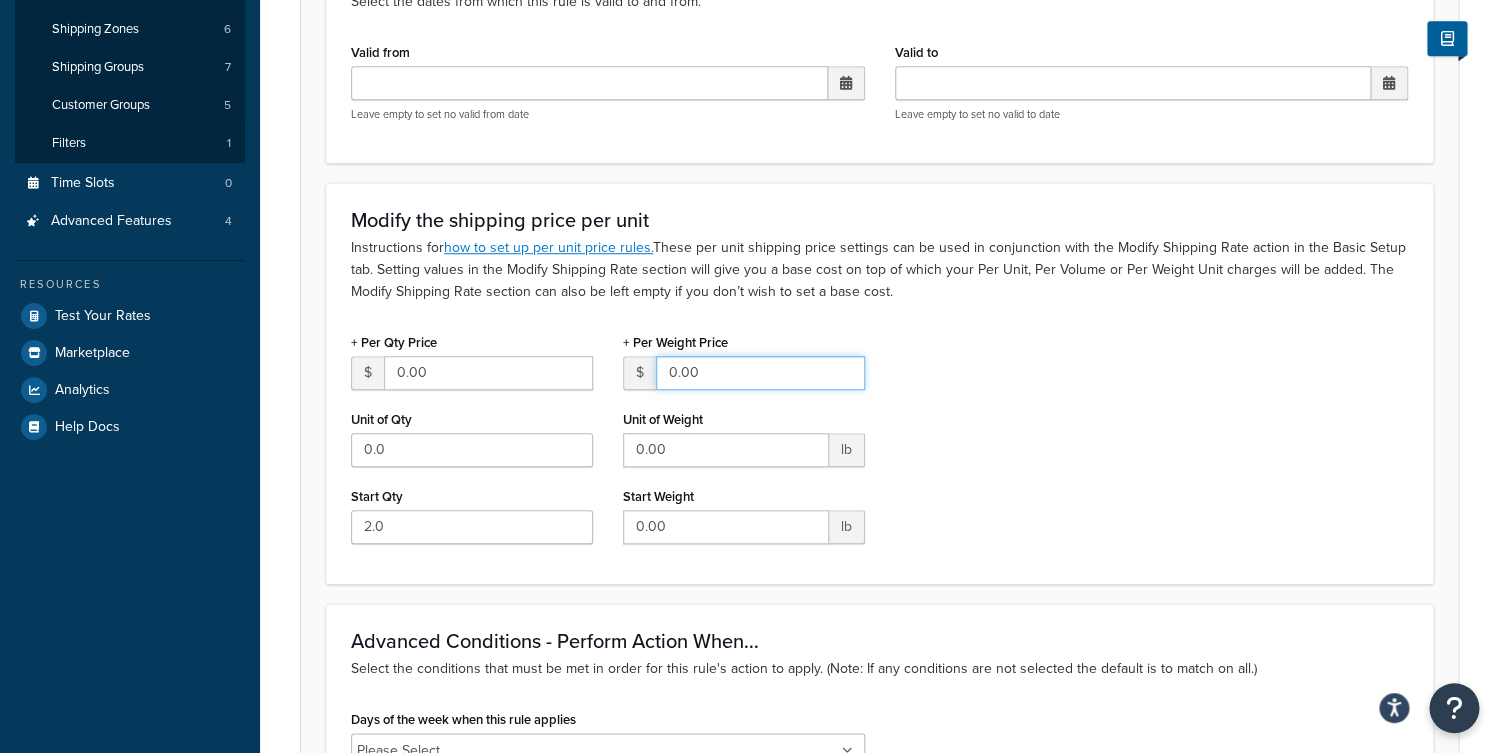 click on "0.00" at bounding box center (760, 373) 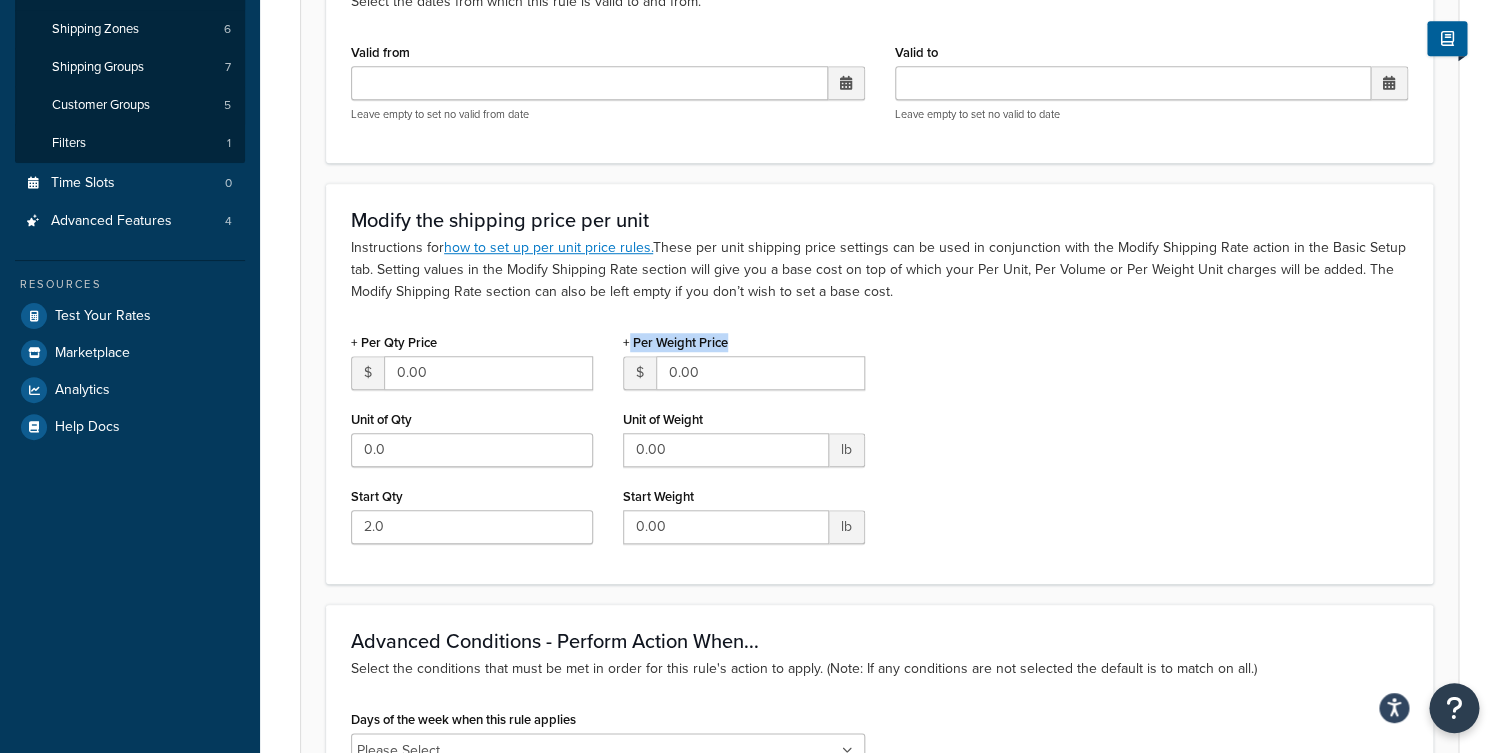 drag, startPoint x: 680, startPoint y: 340, endPoint x: 635, endPoint y: 334, distance: 45.39824 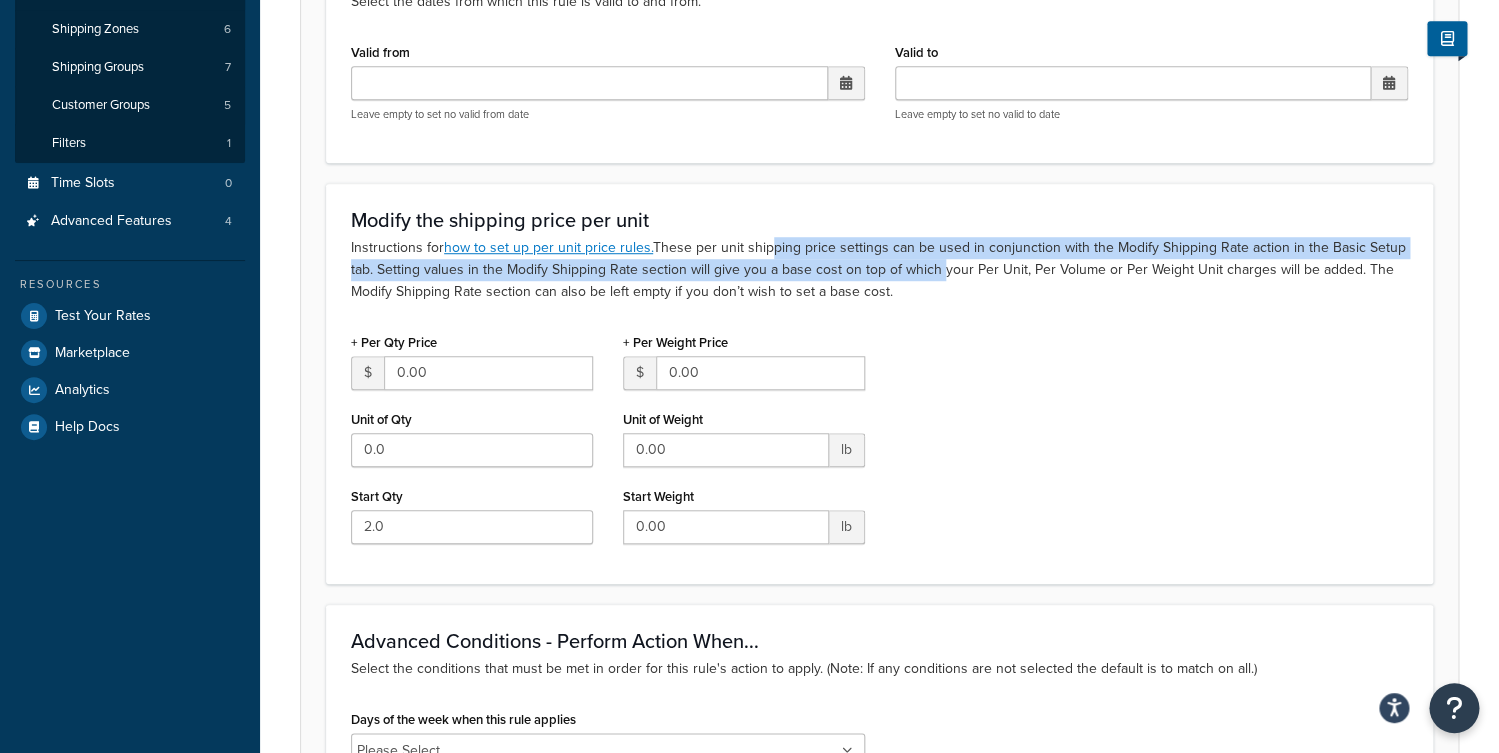 drag, startPoint x: 890, startPoint y: 266, endPoint x: 767, endPoint y: 256, distance: 123.40584 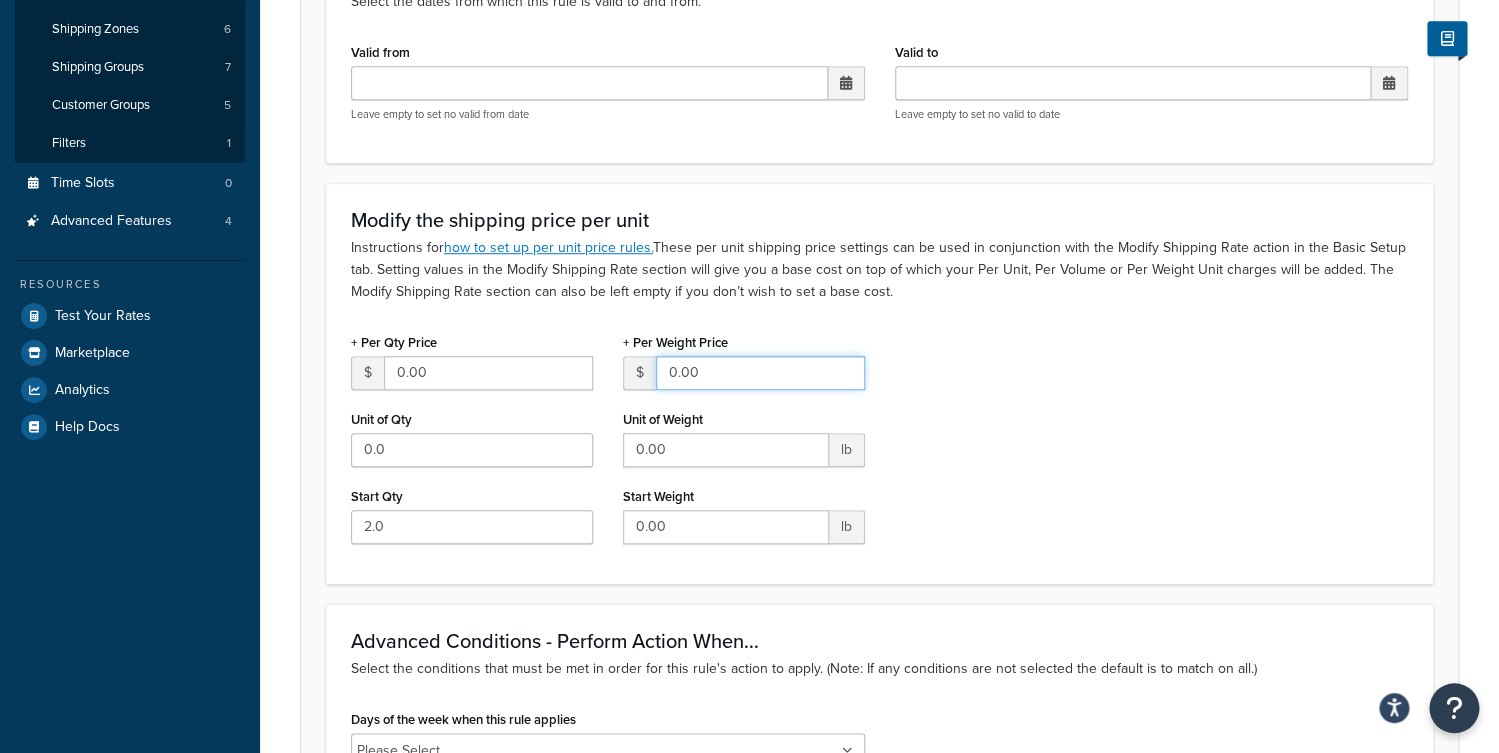 click on "0.00" at bounding box center [760, 373] 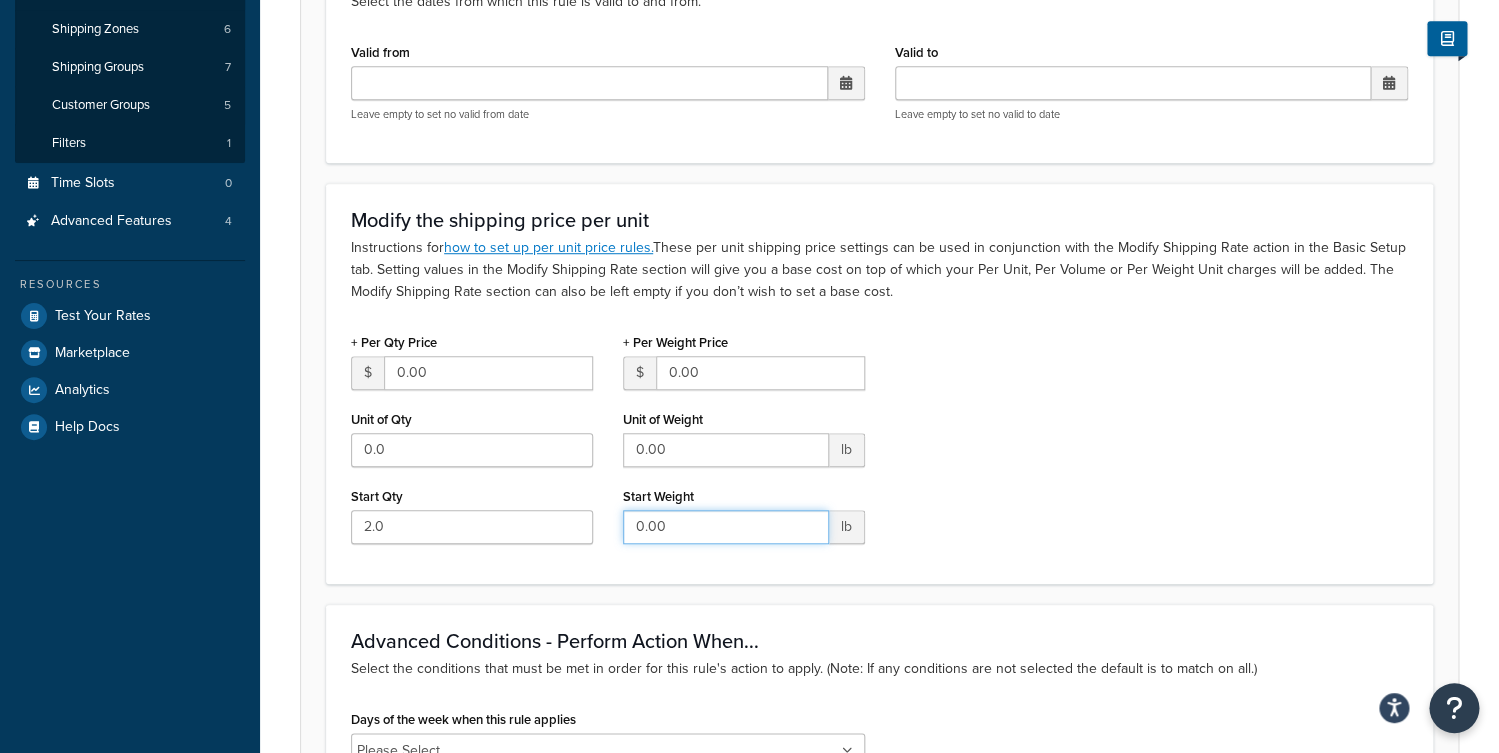 click on "0.00" at bounding box center [726, 527] 